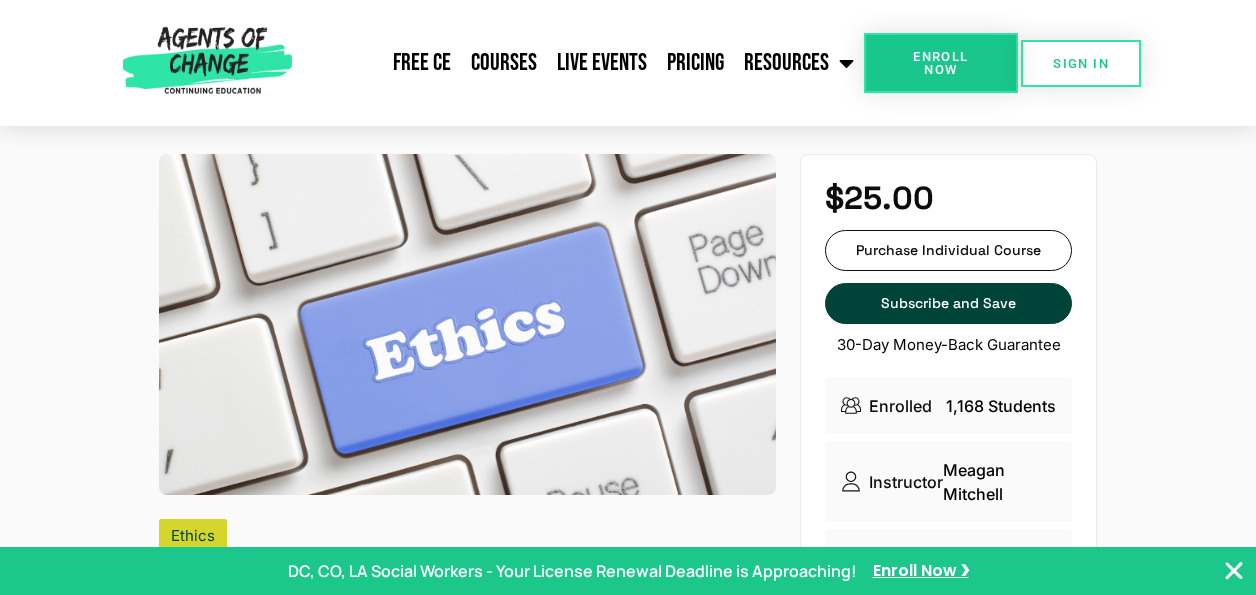scroll, scrollTop: 0, scrollLeft: 0, axis: both 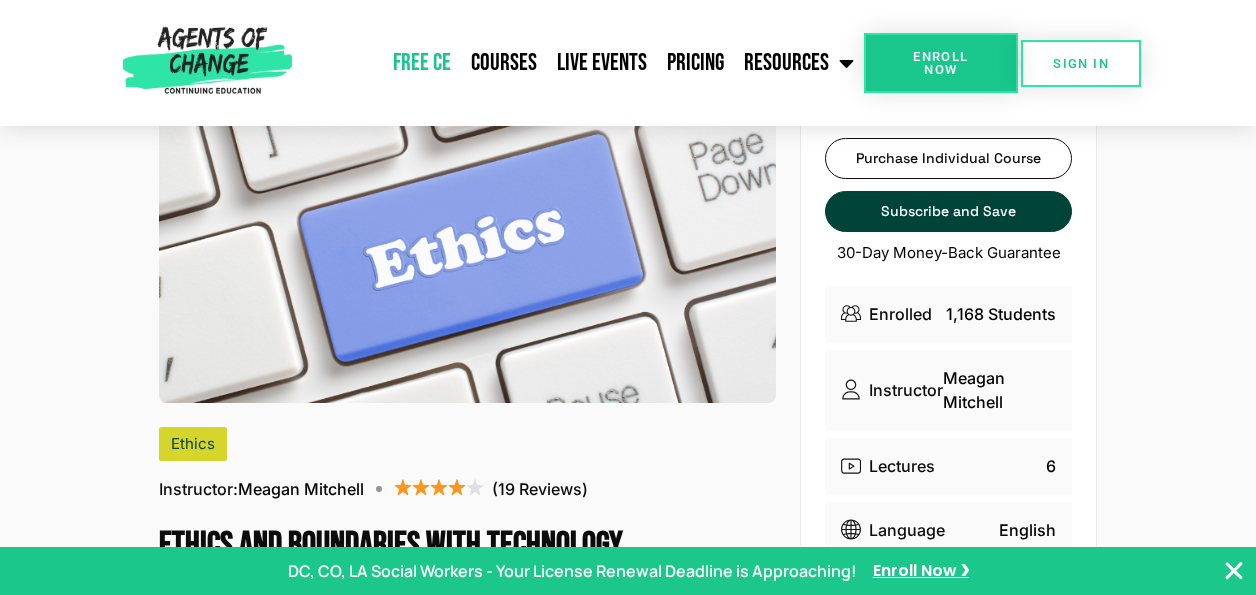 click on "Free CE" 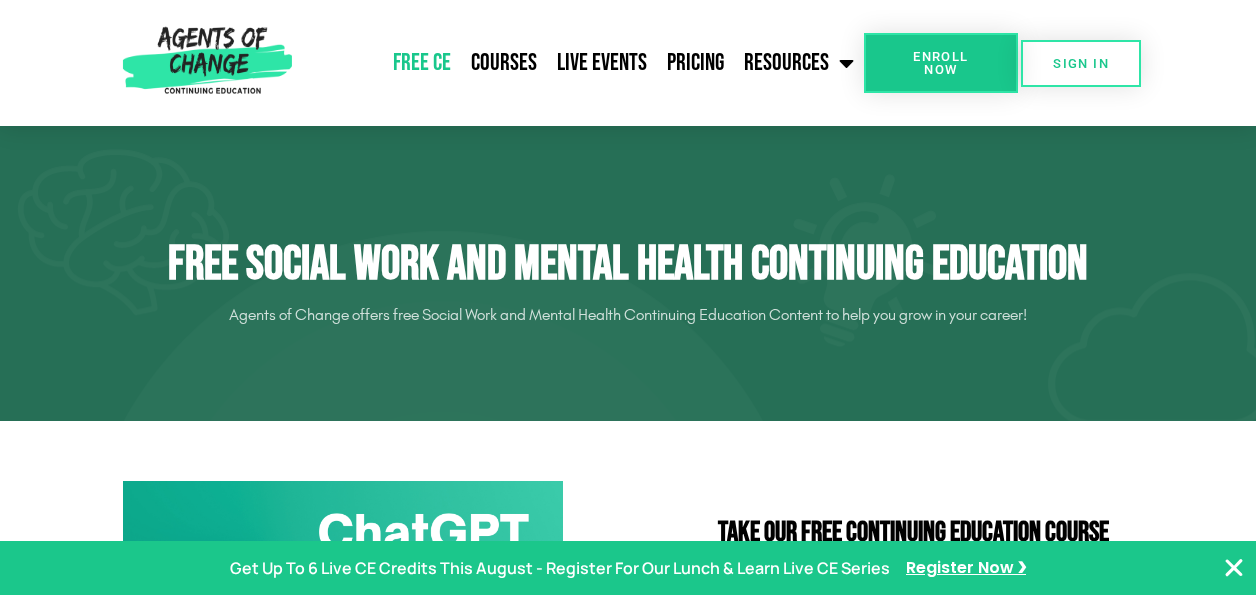 scroll, scrollTop: 292, scrollLeft: 0, axis: vertical 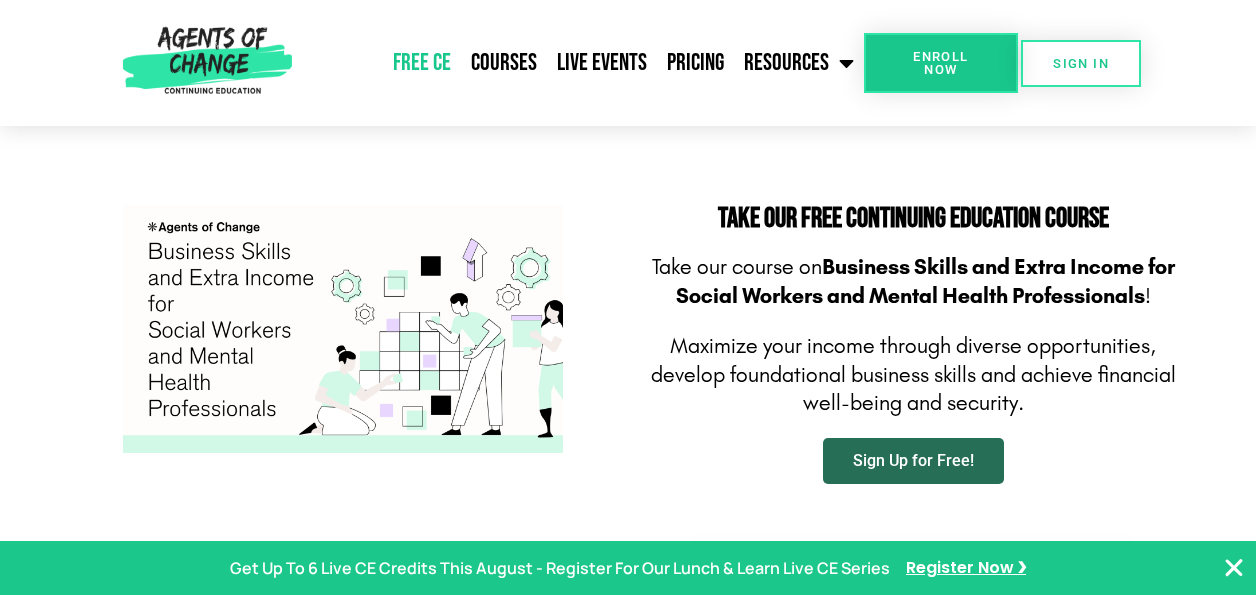 click on "Sign Up for Free!" at bounding box center [913, 461] 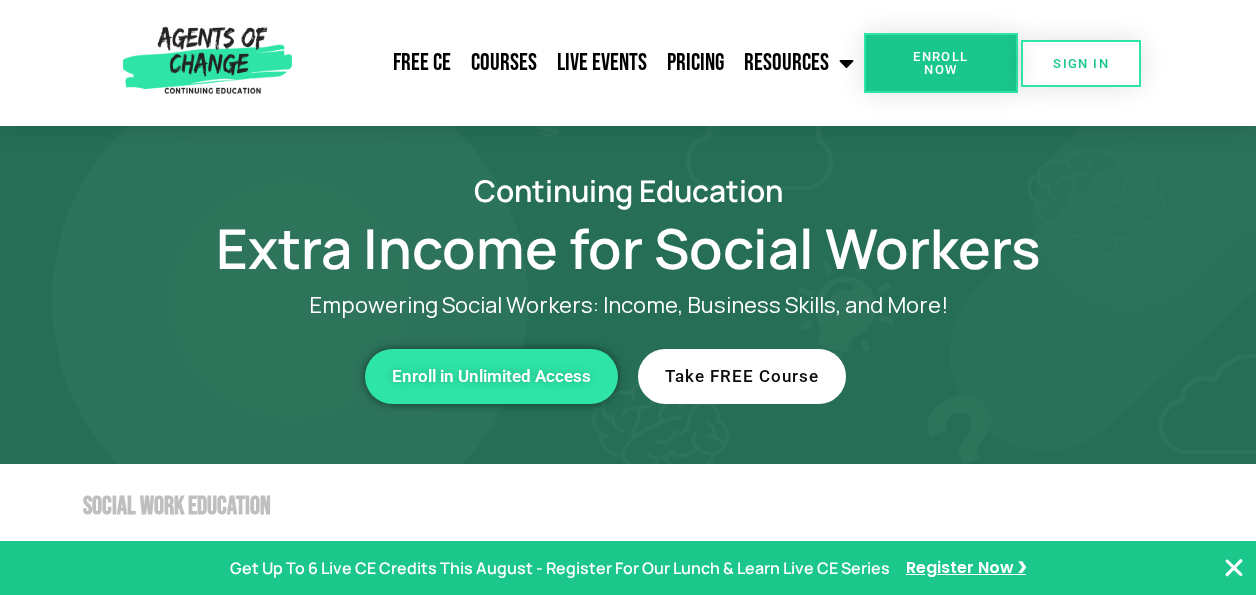 scroll, scrollTop: 290, scrollLeft: 0, axis: vertical 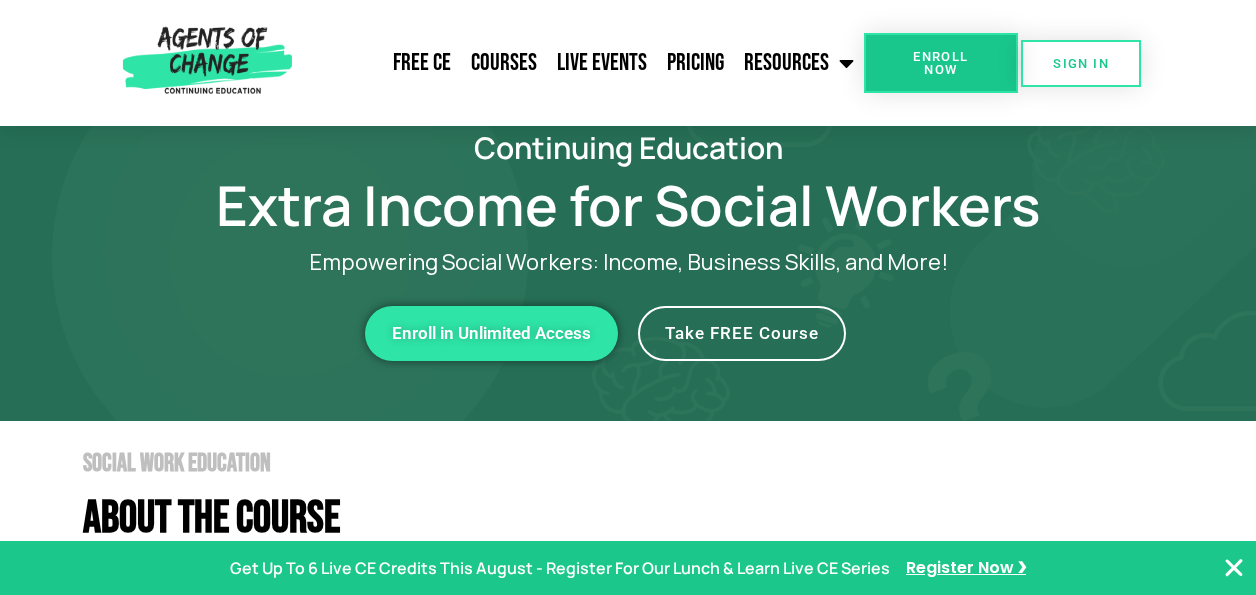 click on "Take FREE Course" at bounding box center (742, 333) 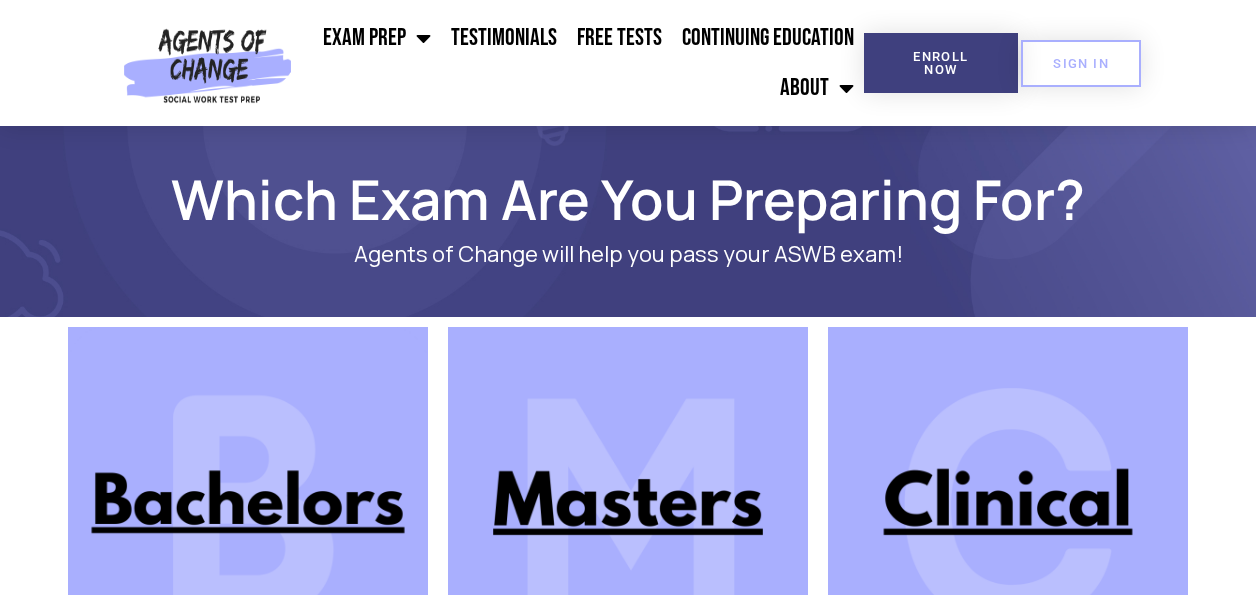 scroll, scrollTop: 286, scrollLeft: 0, axis: vertical 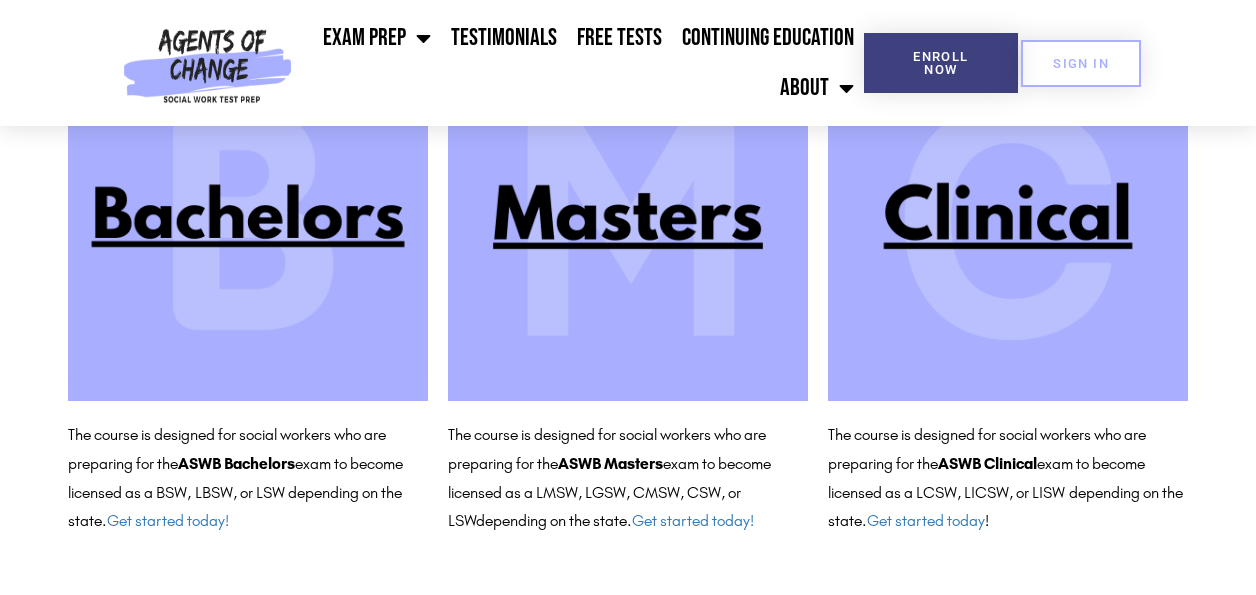 click at bounding box center [1008, 221] 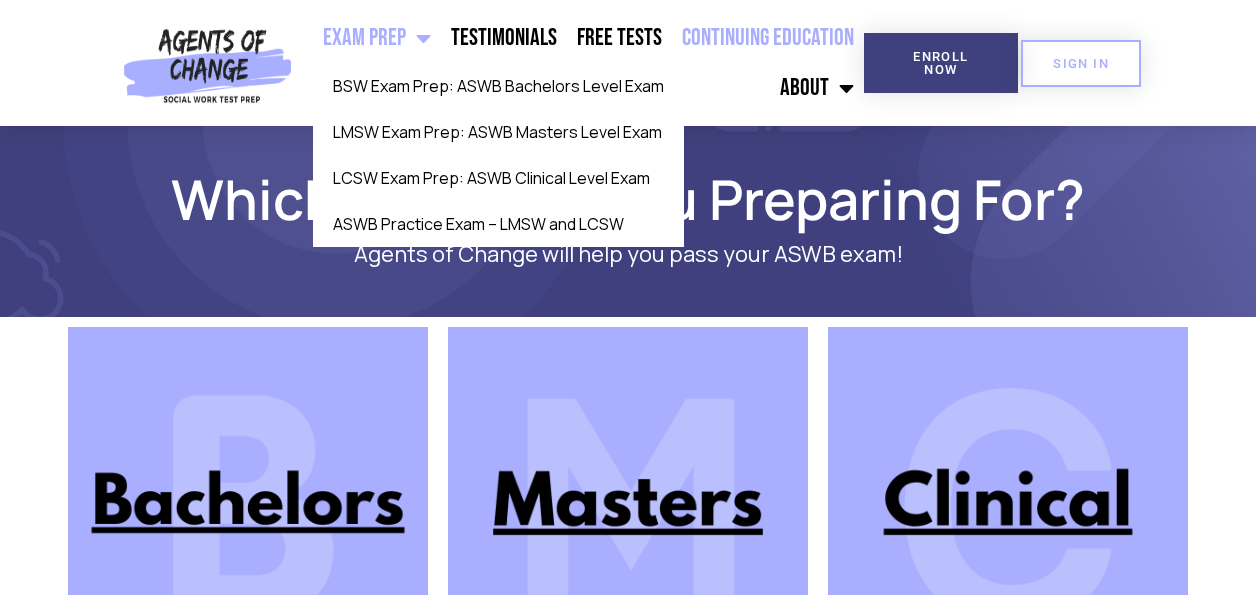 click on "Continuing Education" 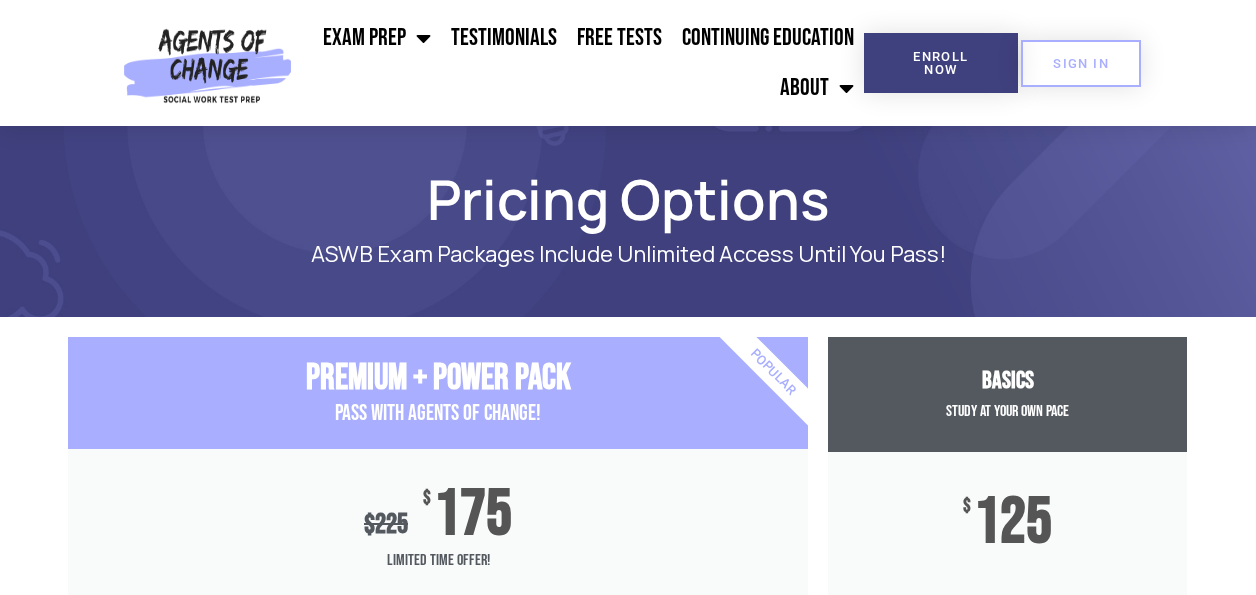 scroll, scrollTop: 0, scrollLeft: 0, axis: both 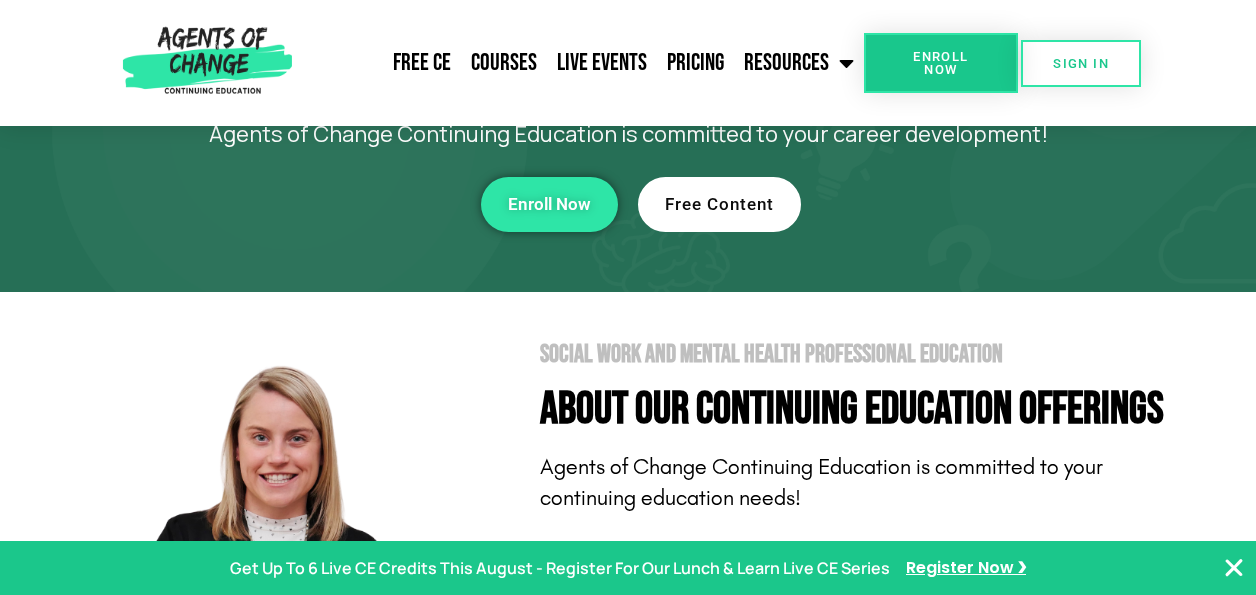 click on "Free Content" at bounding box center (719, 204) 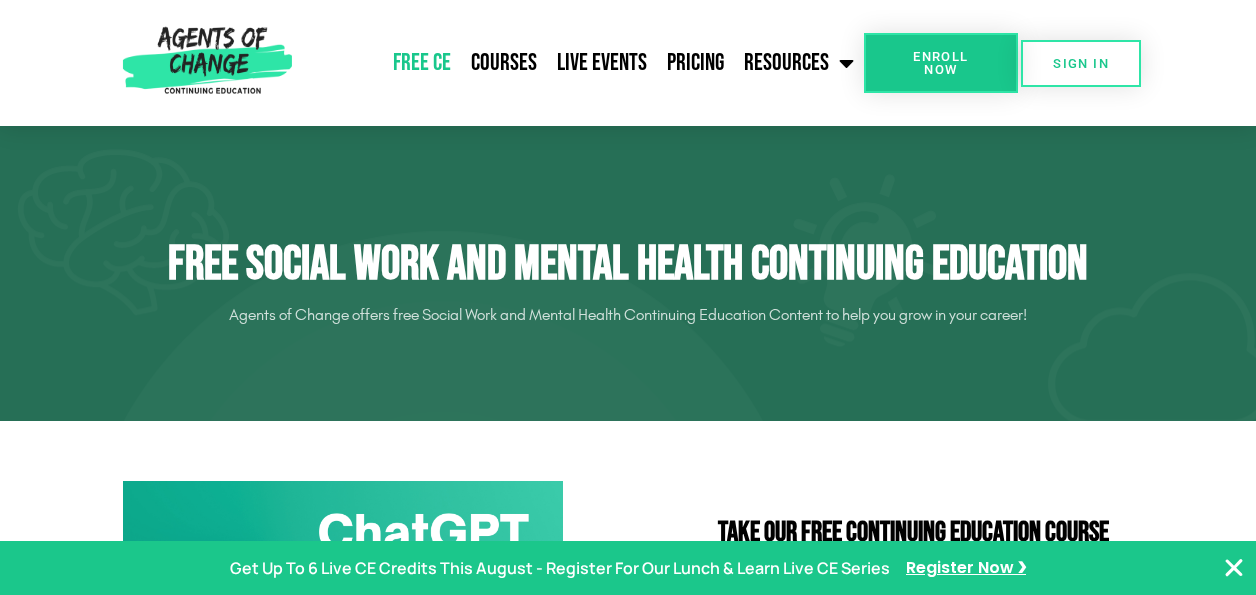 scroll, scrollTop: 0, scrollLeft: 0, axis: both 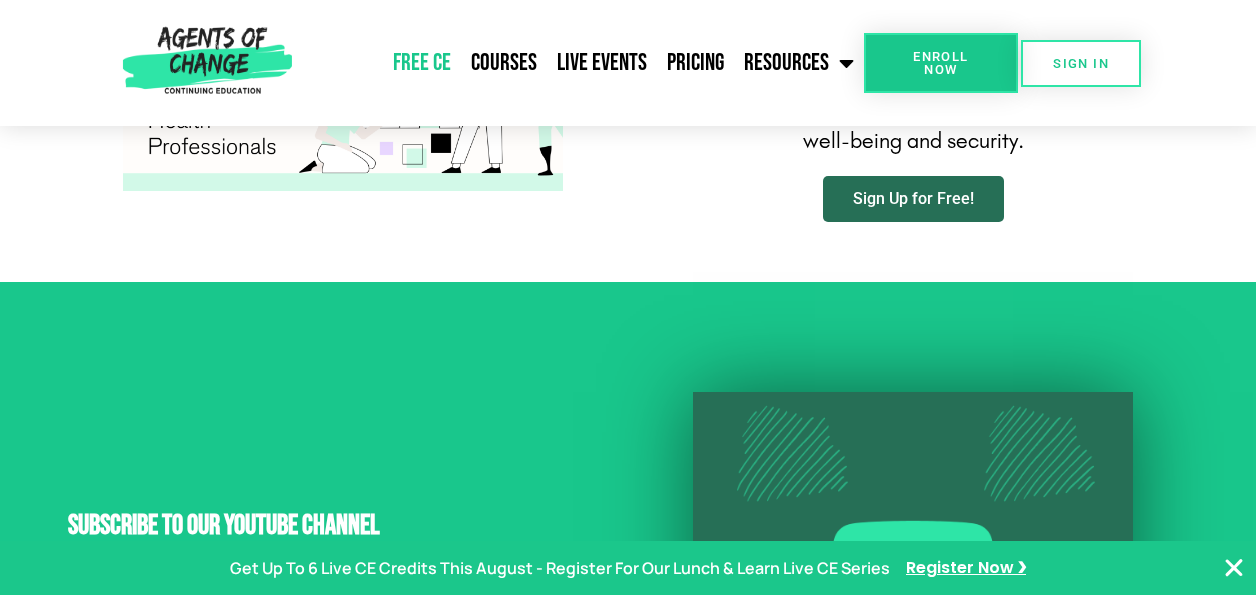 click on "Sign Up for Free!" at bounding box center (913, 199) 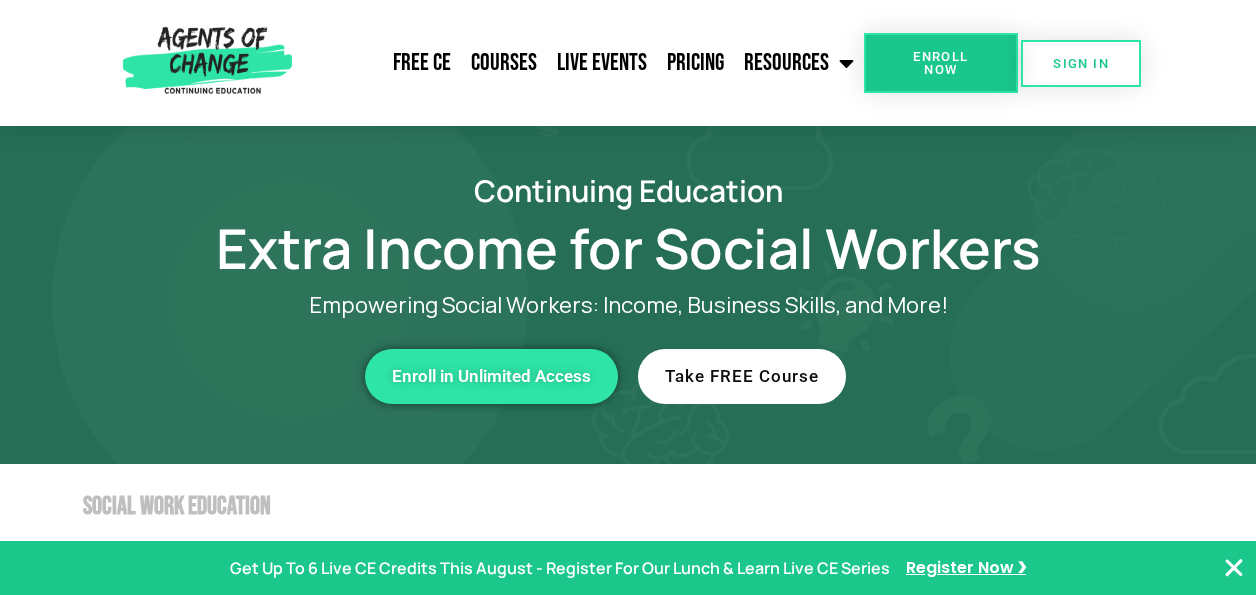 scroll, scrollTop: 0, scrollLeft: 0, axis: both 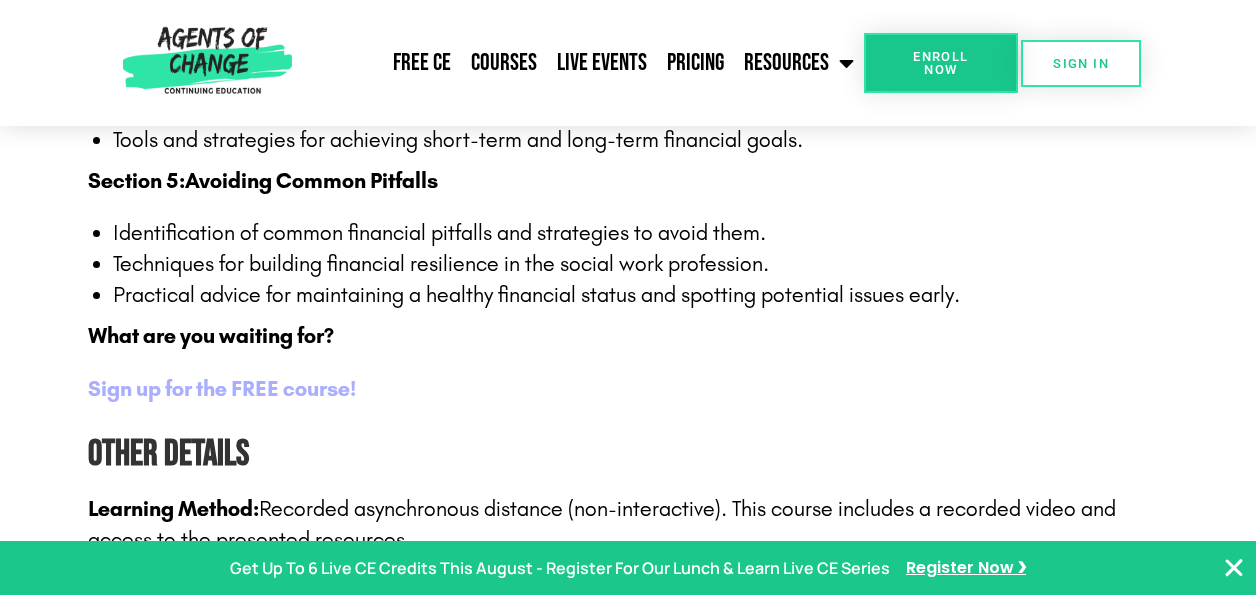 click on "Sign up for the FREE course!" at bounding box center (222, 389) 